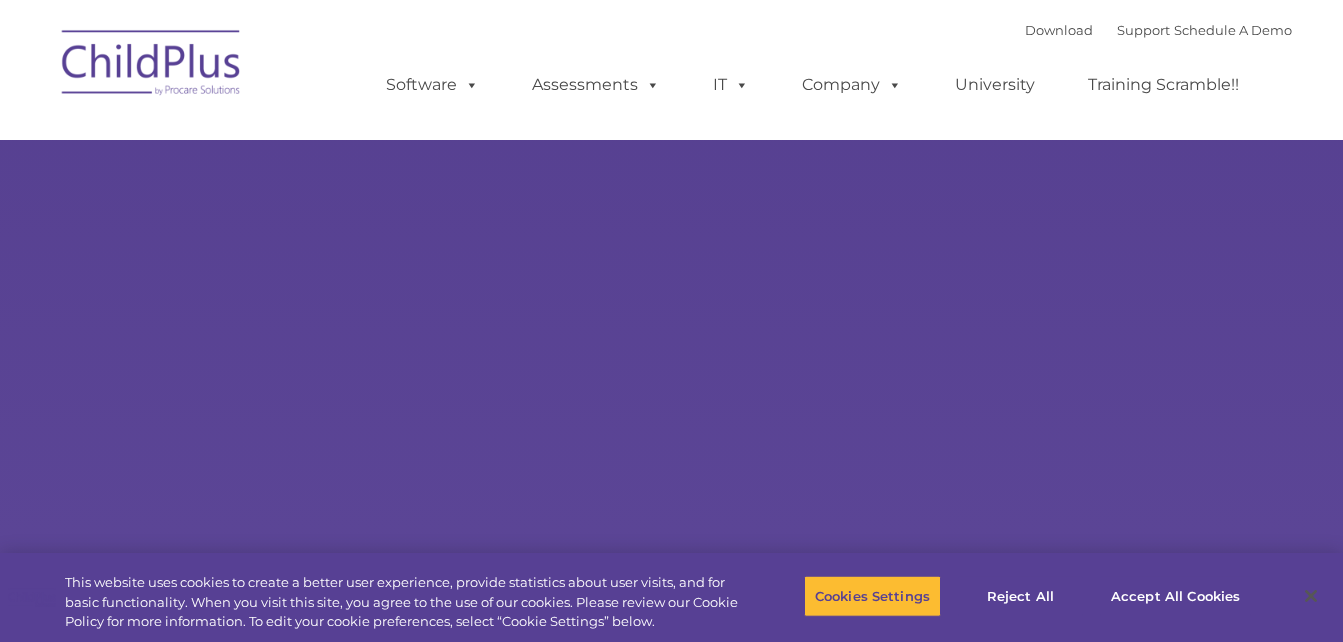 scroll, scrollTop: 0, scrollLeft: 0, axis: both 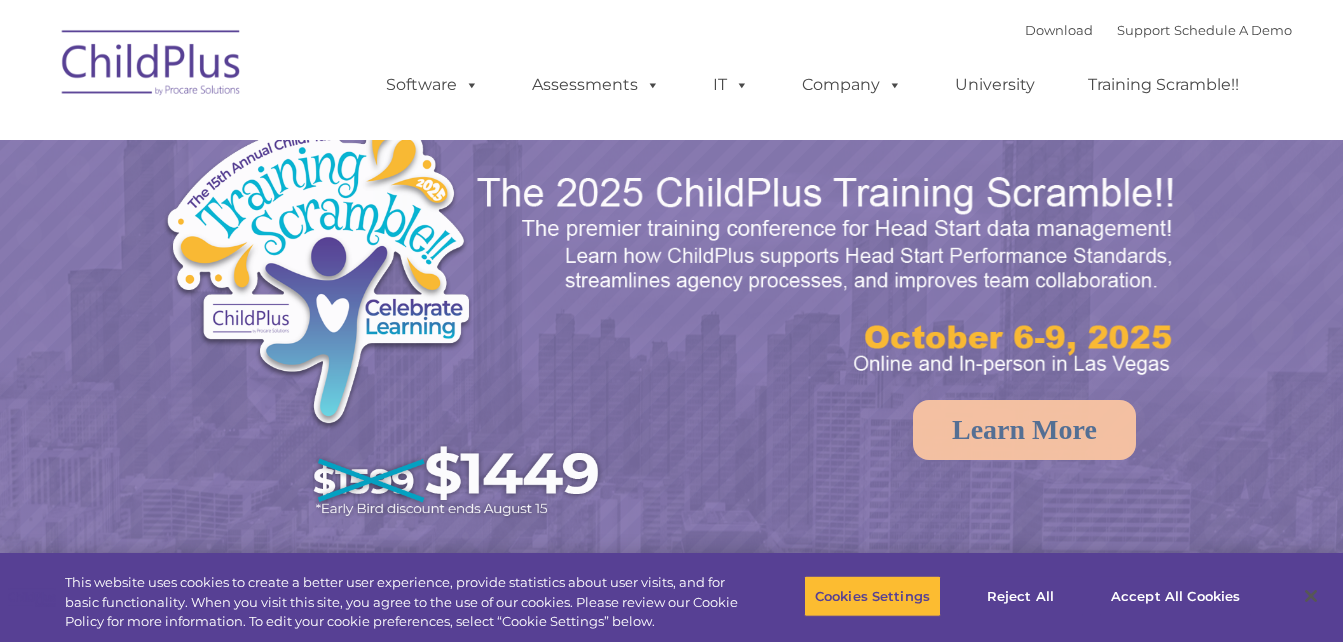 select on "MEDIUM" 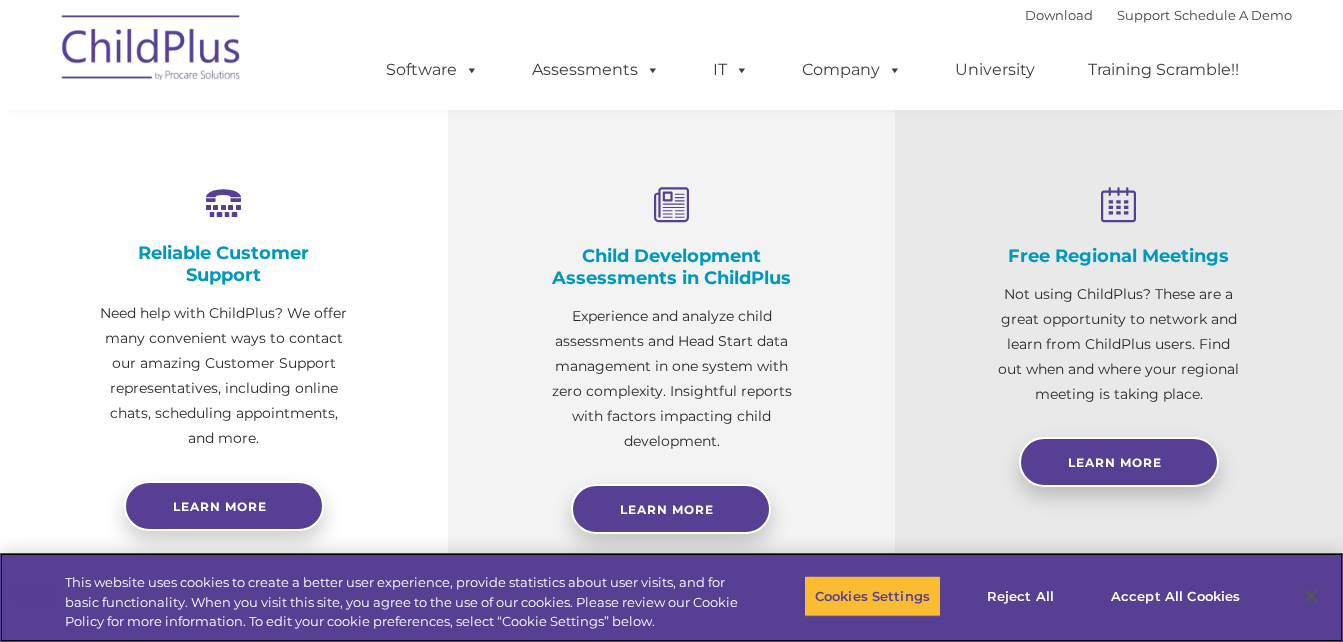 scroll, scrollTop: 723, scrollLeft: 0, axis: vertical 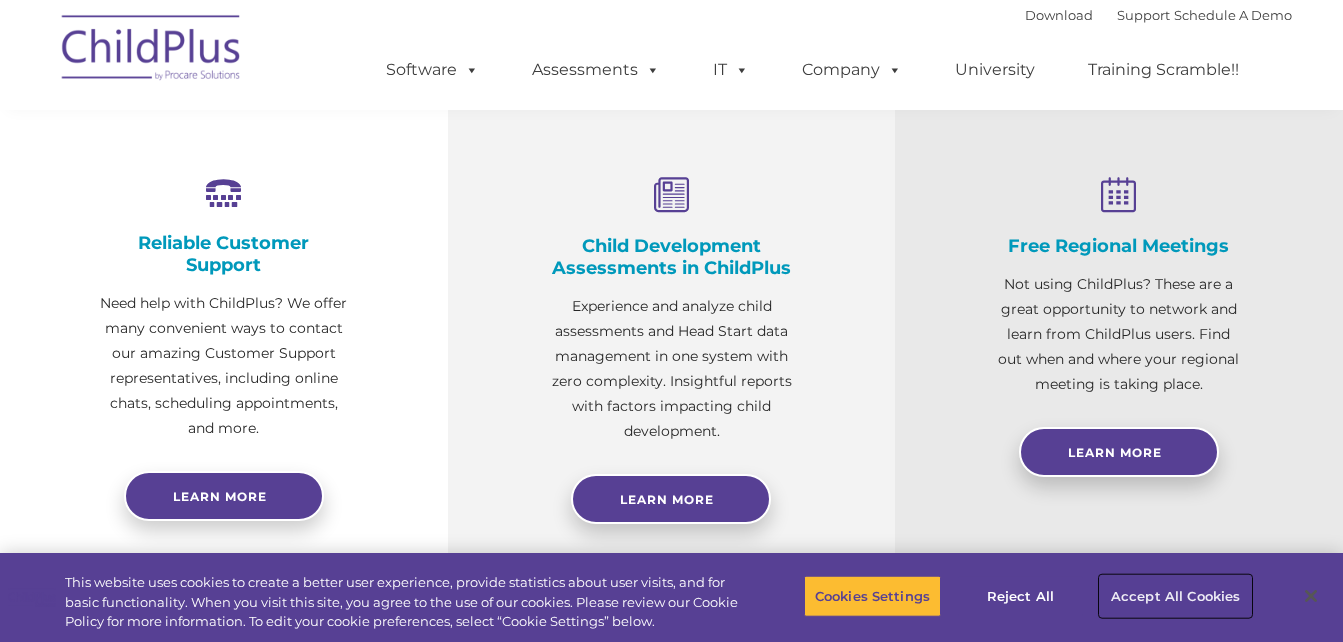 click on "Accept All Cookies" at bounding box center (1175, 596) 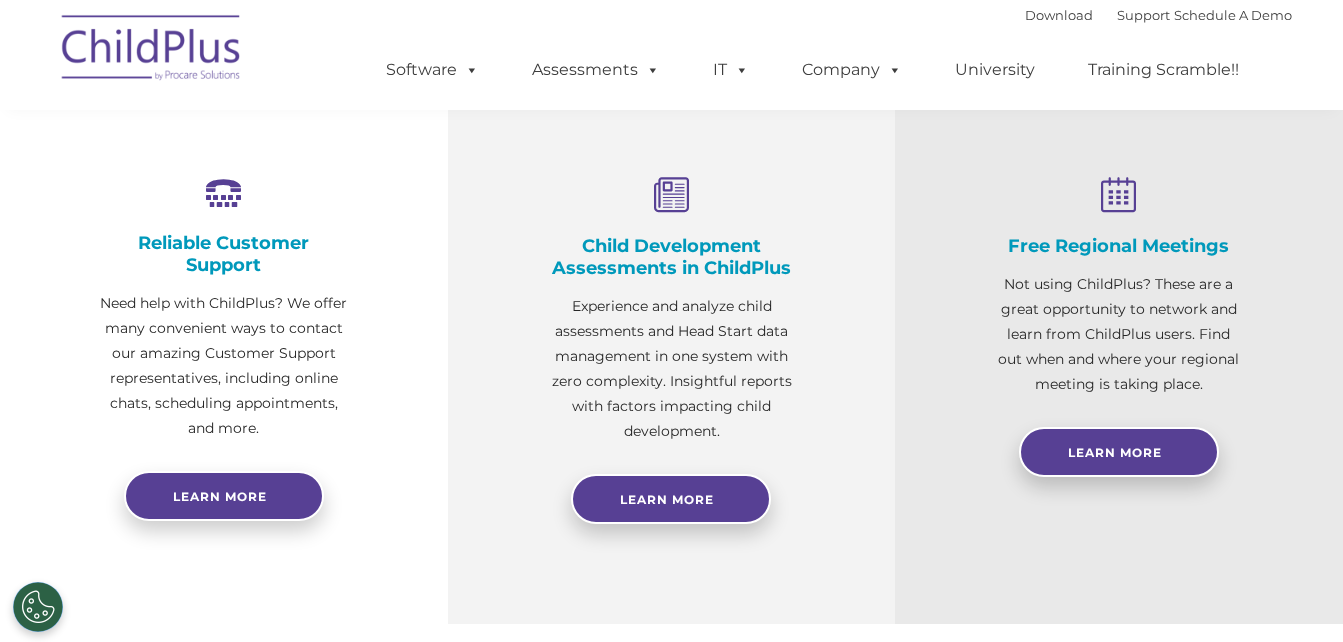 scroll, scrollTop: 0, scrollLeft: 0, axis: both 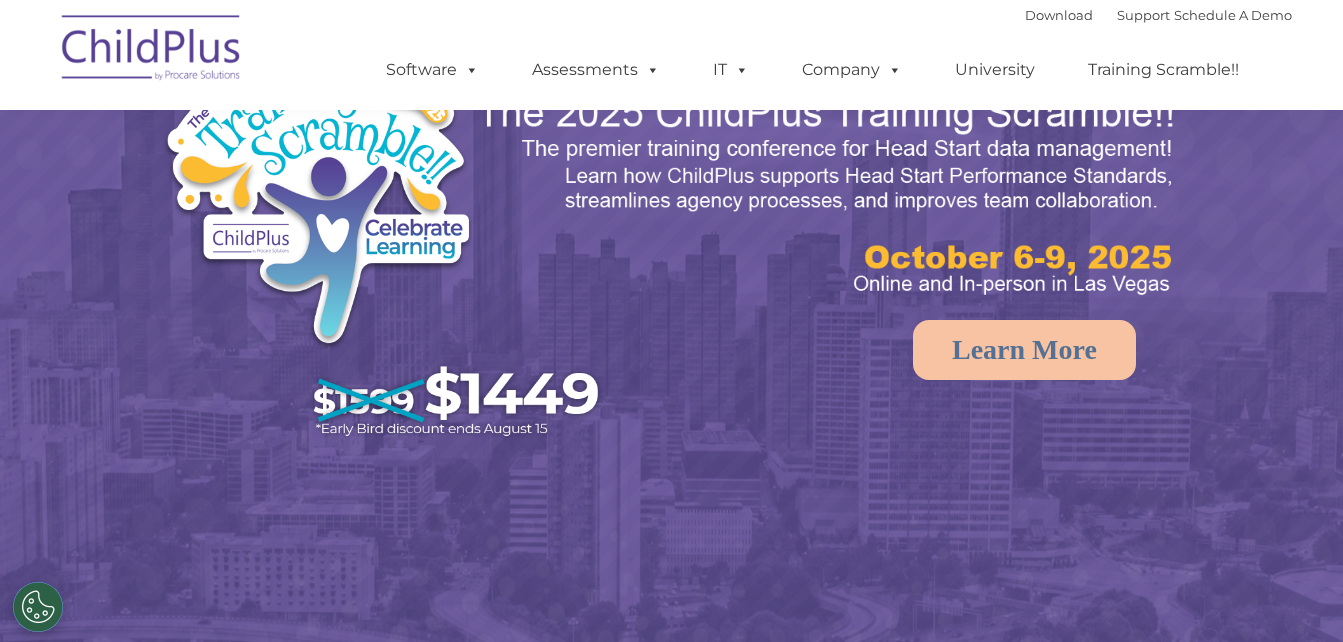 select on "MEDIUM" 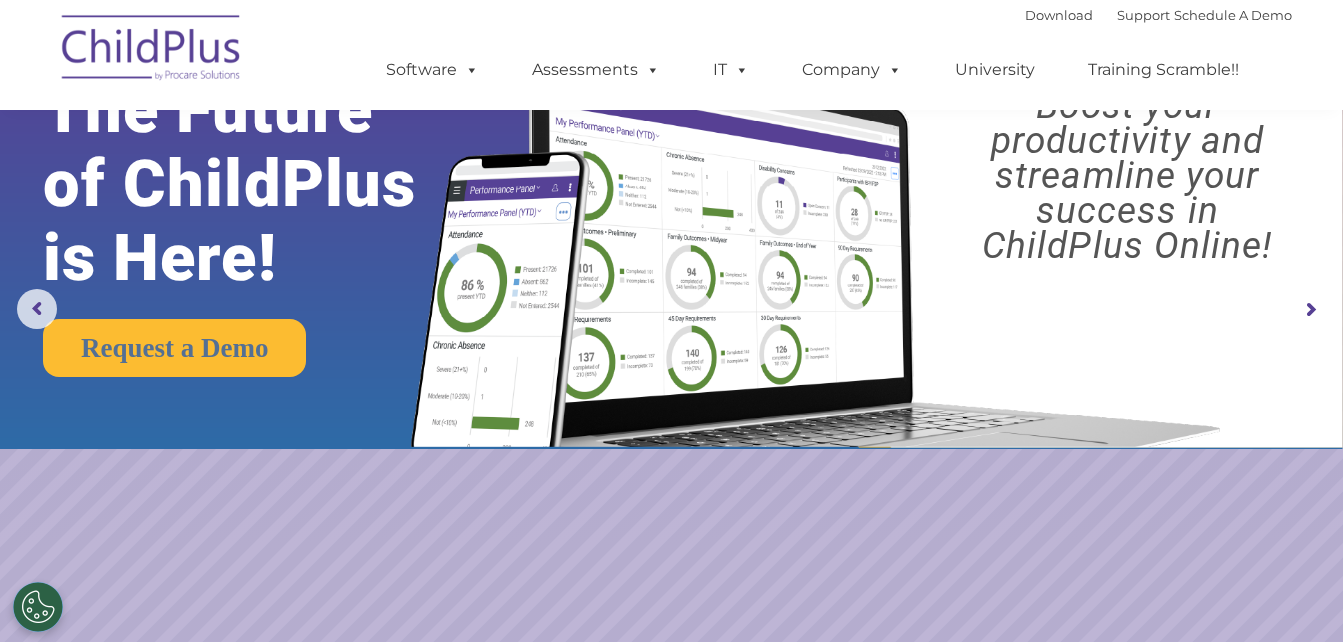scroll, scrollTop: 0, scrollLeft: 0, axis: both 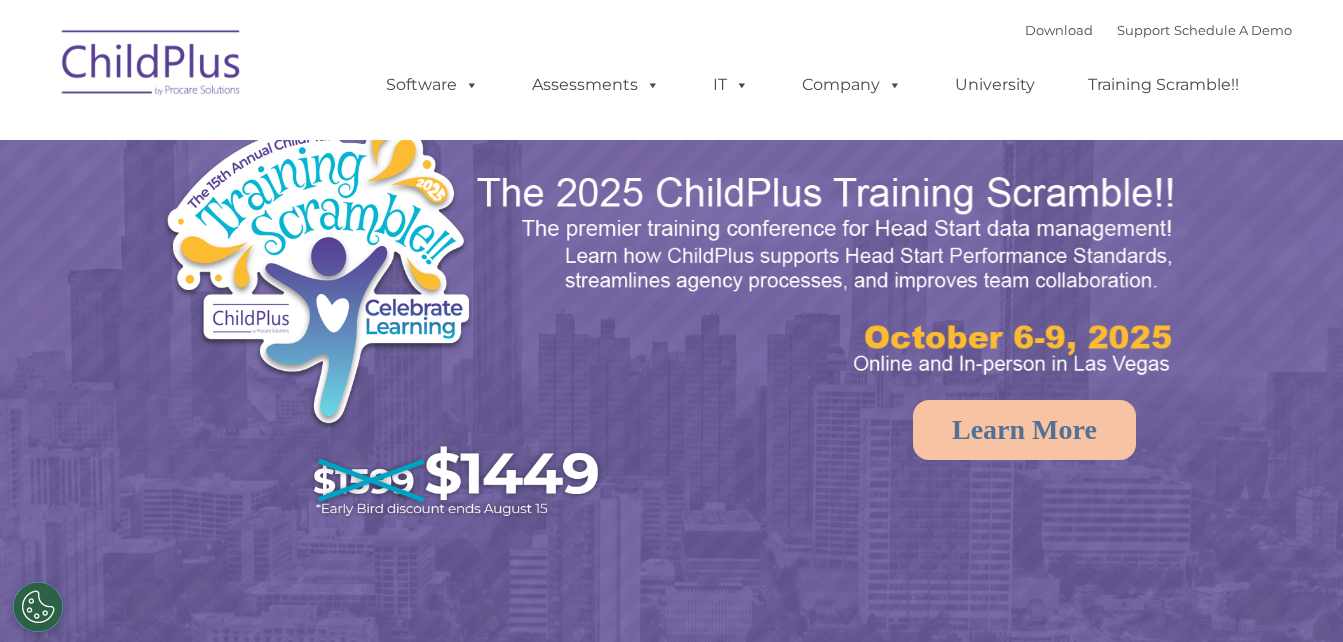select on "MEDIUM" 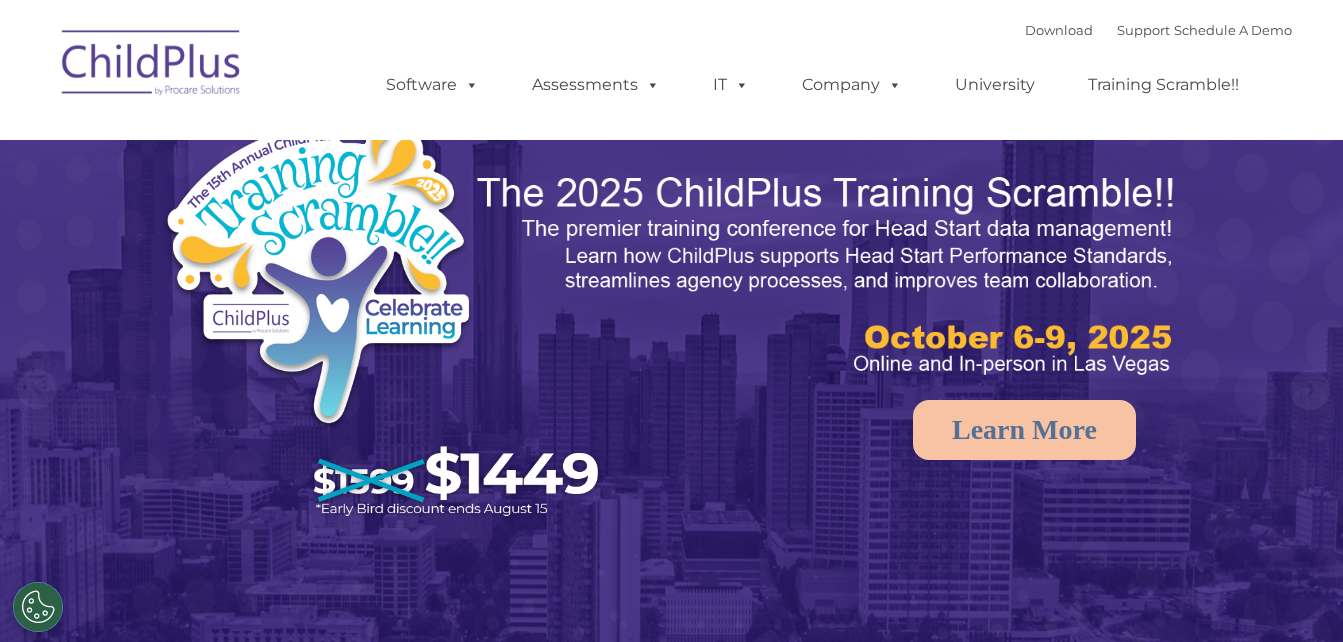 scroll, scrollTop: 0, scrollLeft: 0, axis: both 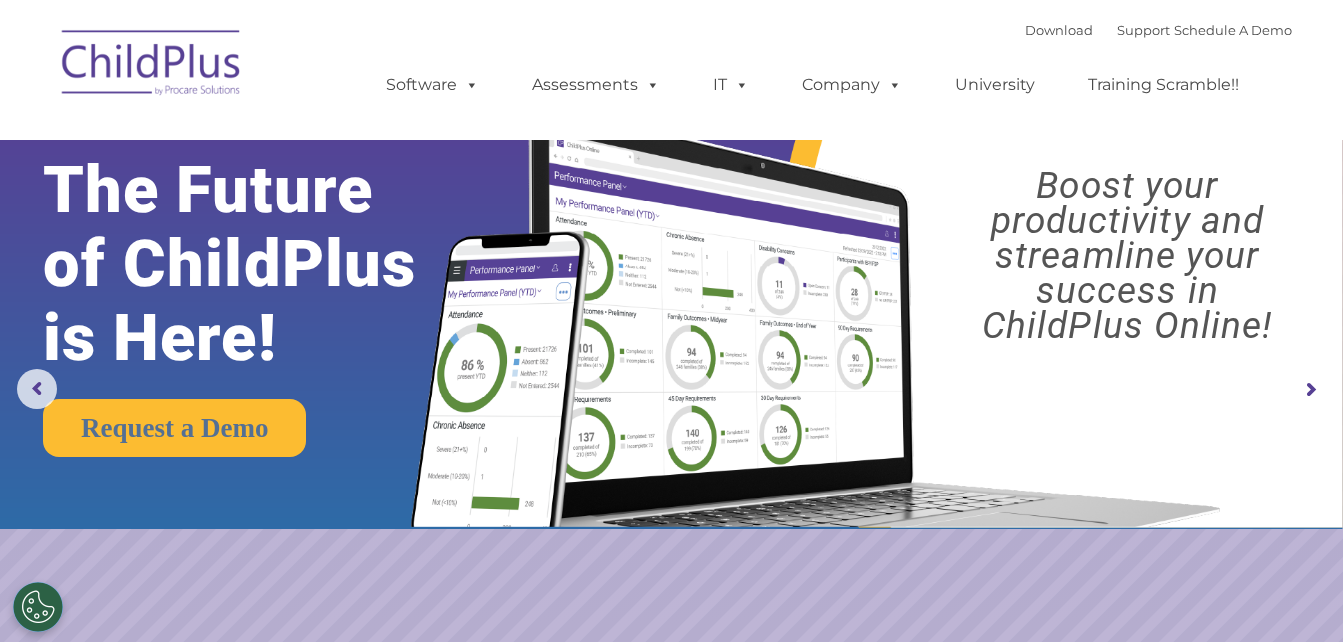 click at bounding box center [152, 66] 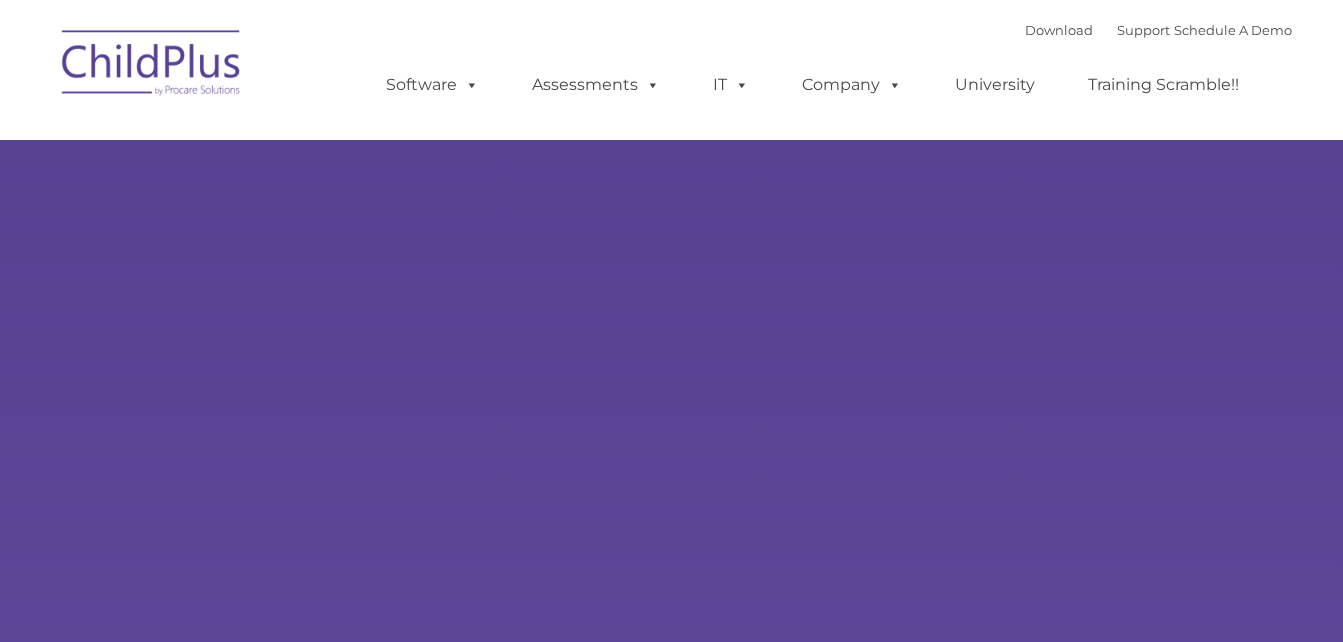 scroll, scrollTop: 0, scrollLeft: 0, axis: both 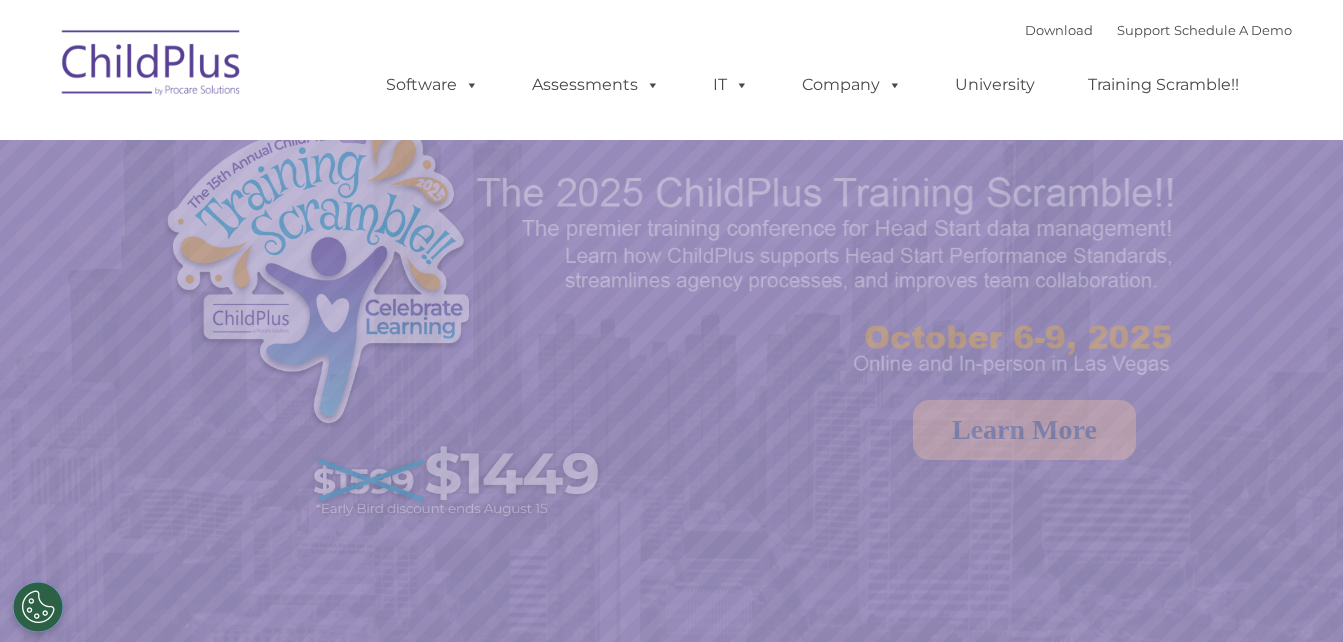 select on "MEDIUM" 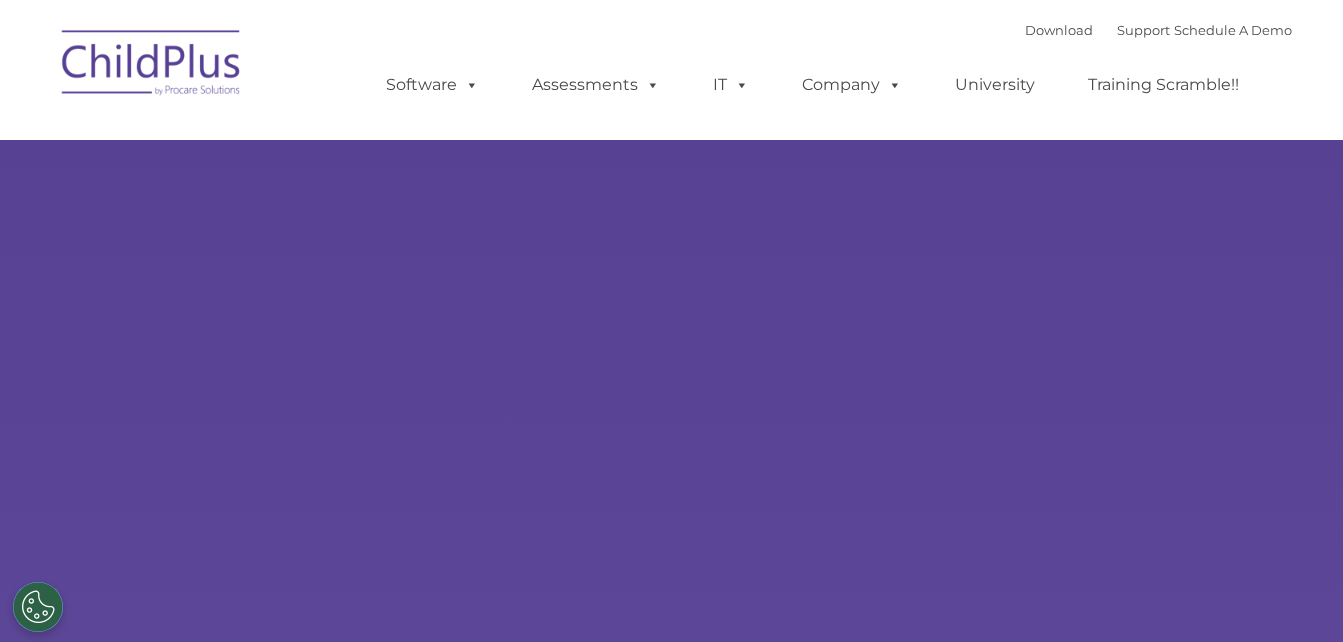 scroll, scrollTop: 0, scrollLeft: 0, axis: both 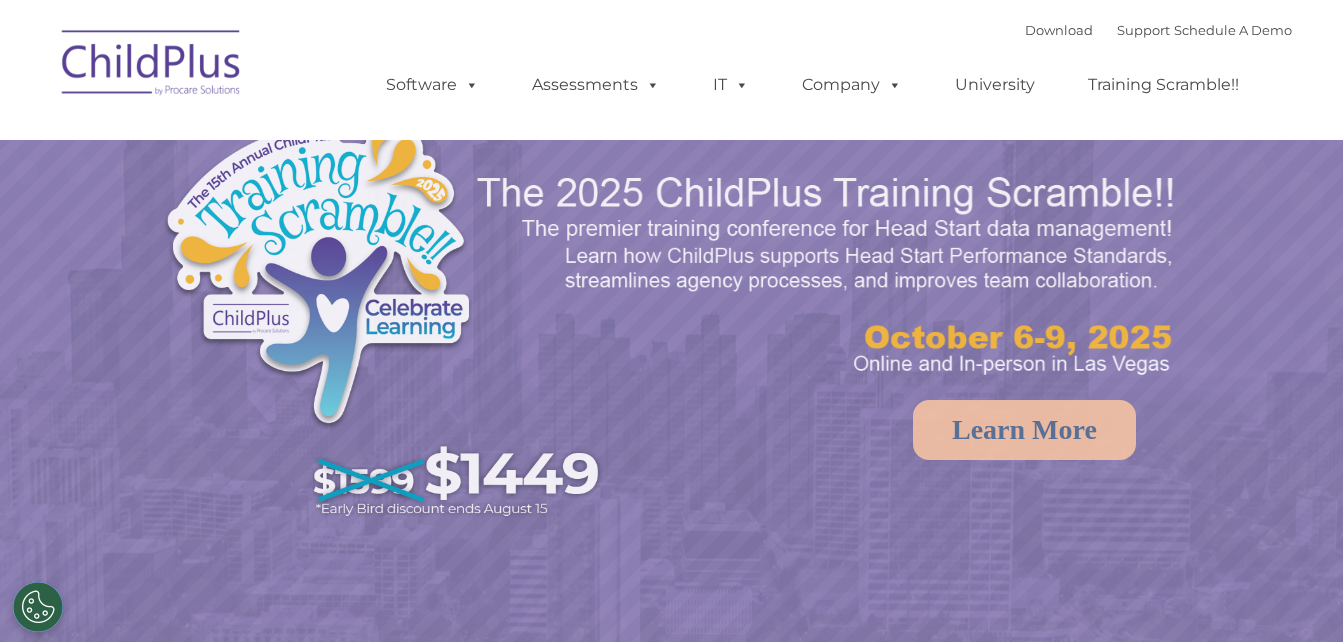 select on "MEDIUM" 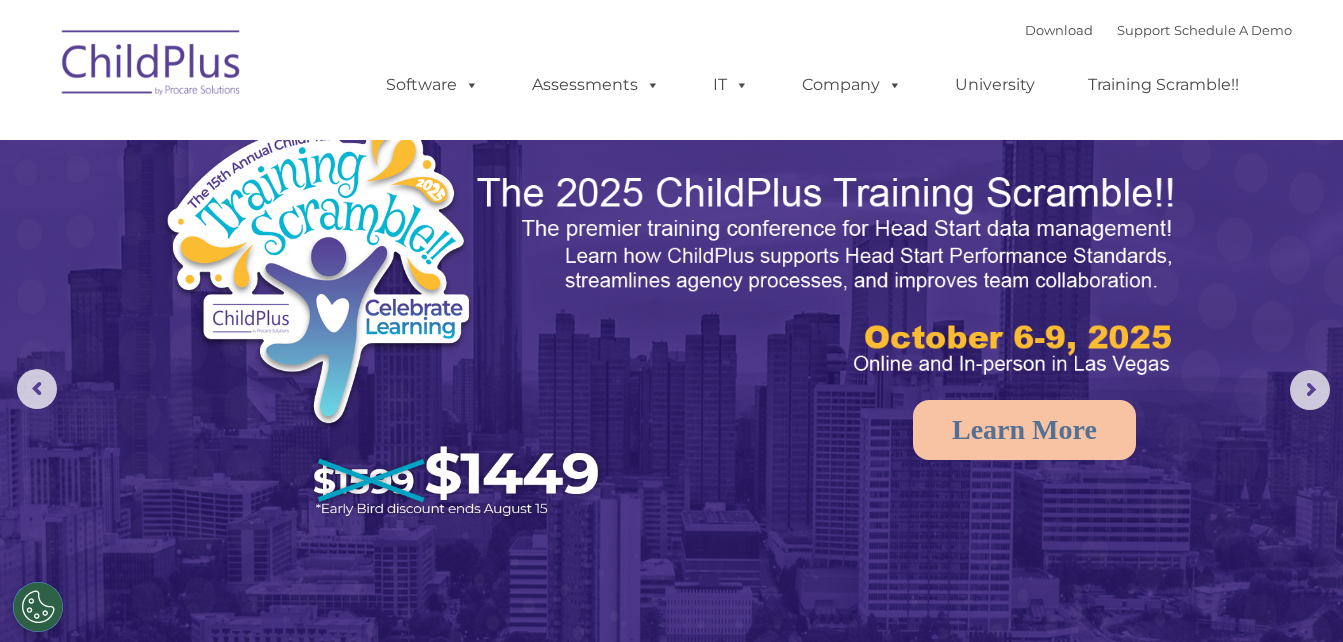click at bounding box center (152, 66) 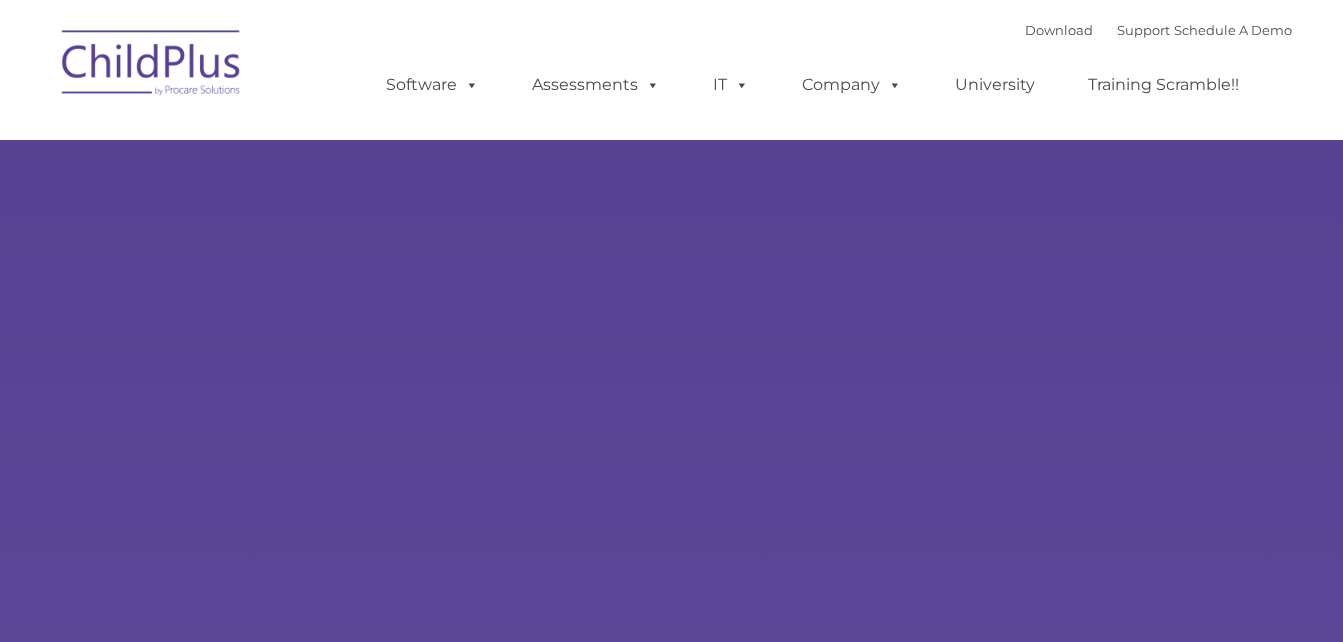 scroll, scrollTop: 0, scrollLeft: 0, axis: both 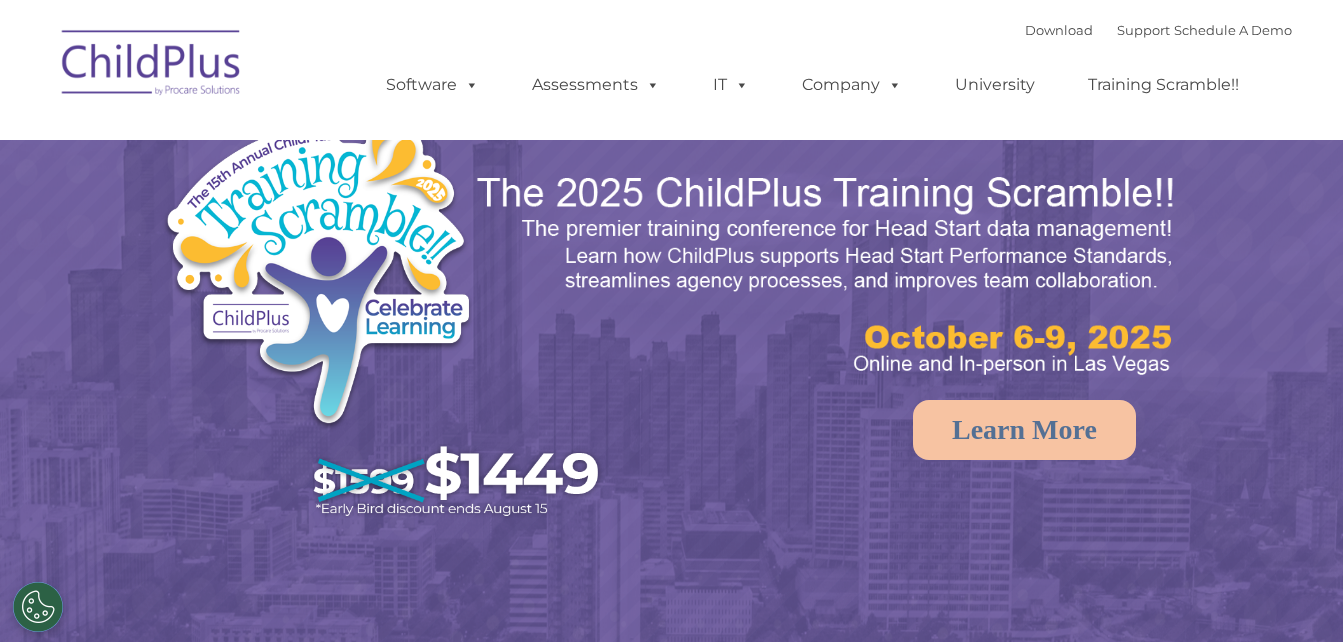 select on "MEDIUM" 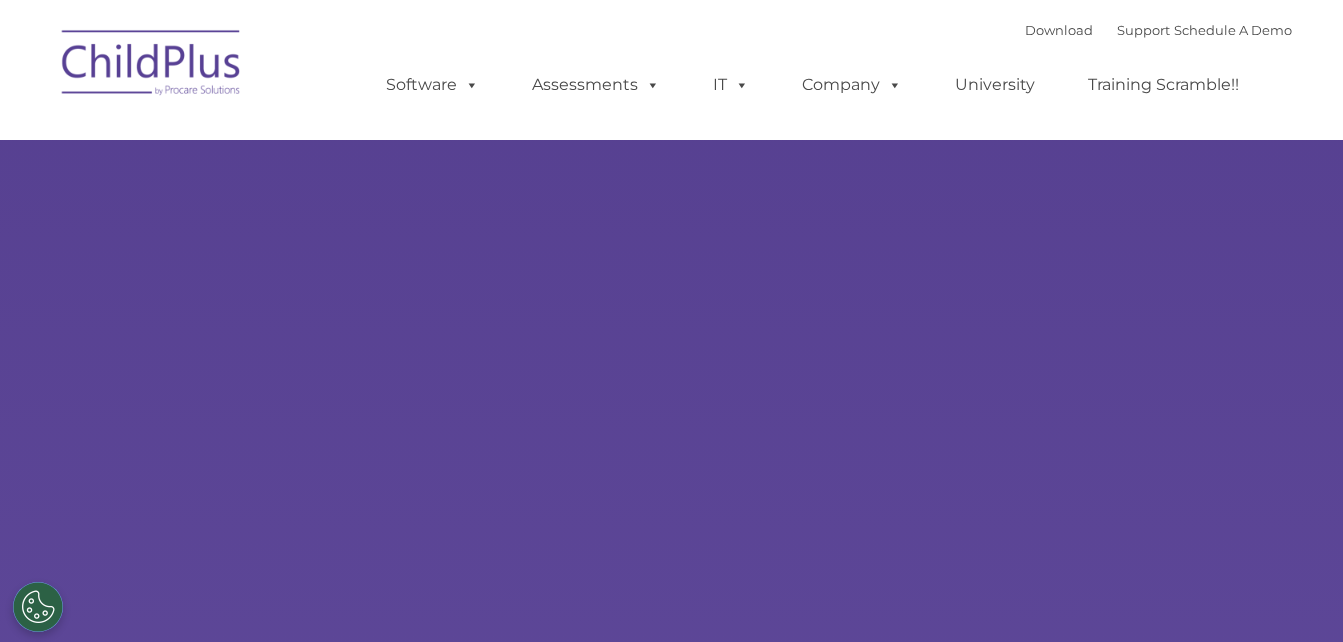 scroll, scrollTop: 0, scrollLeft: 0, axis: both 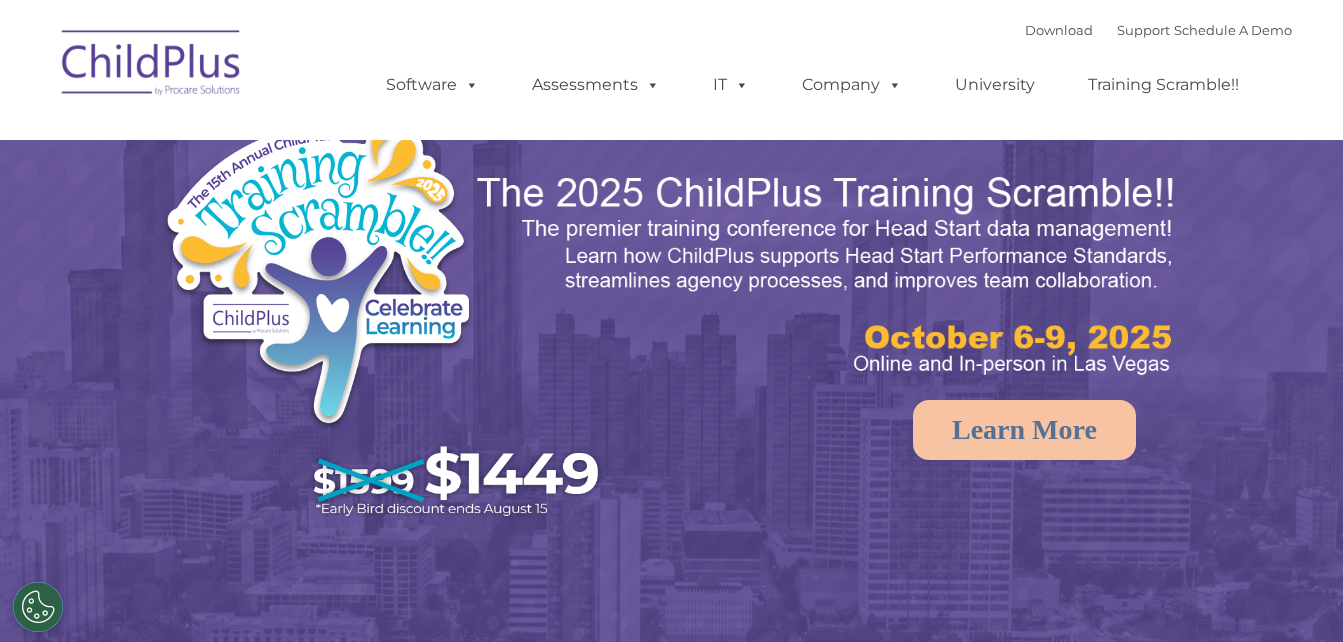 select on "MEDIUM" 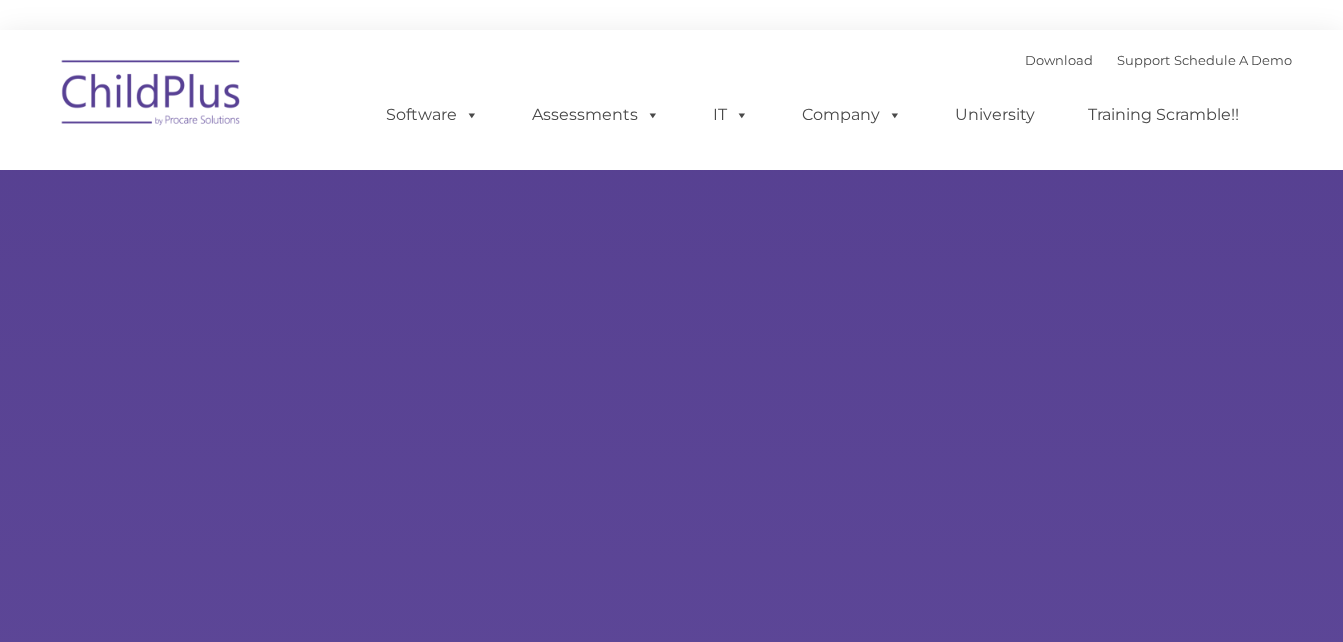 scroll, scrollTop: 0, scrollLeft: 0, axis: both 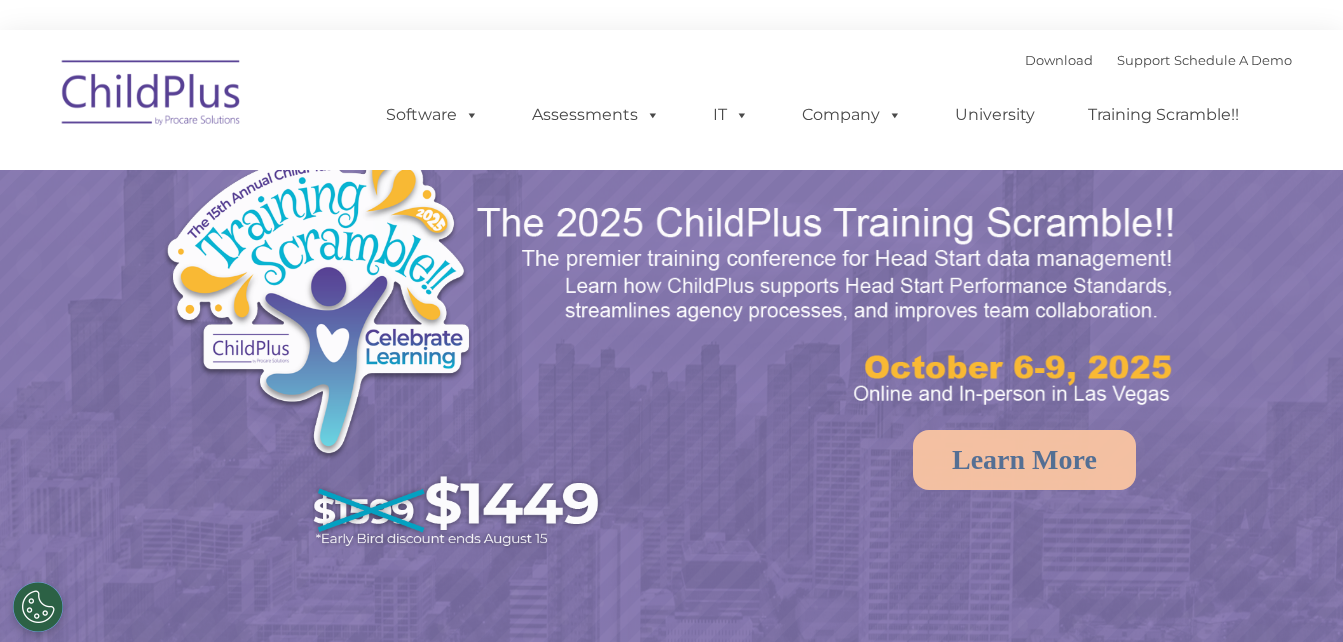 select on "MEDIUM" 